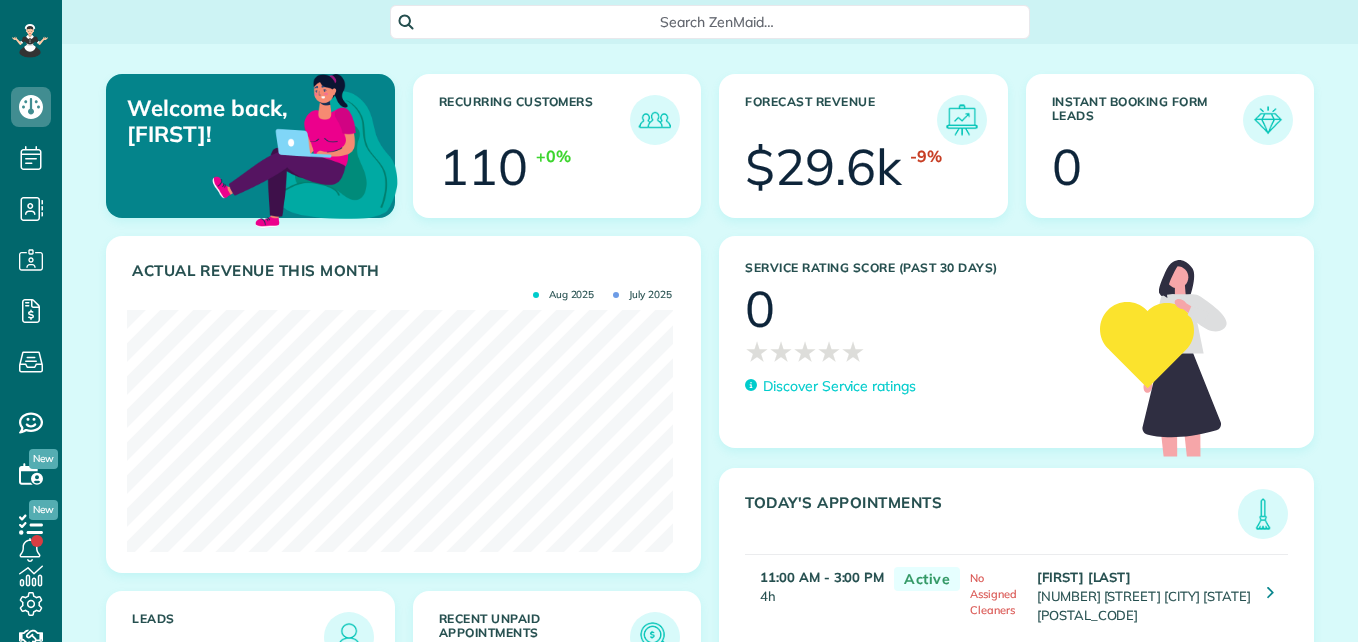 scroll, scrollTop: 0, scrollLeft: 0, axis: both 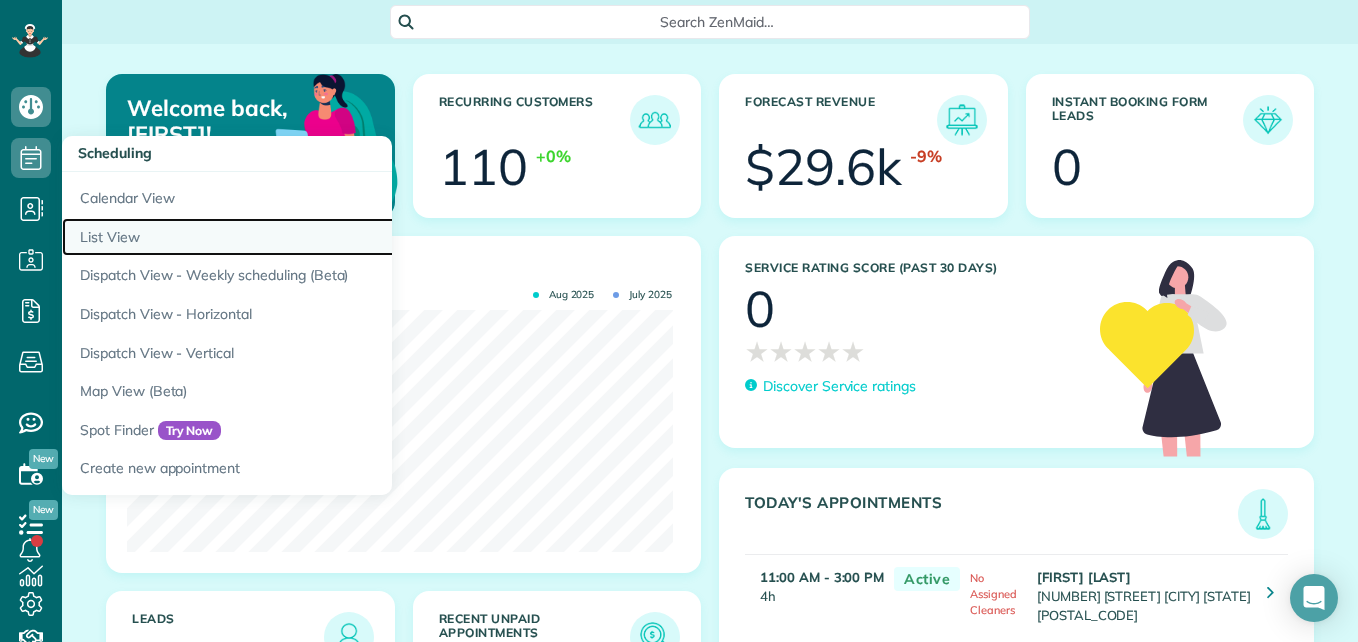 click on "List View" at bounding box center [312, 237] 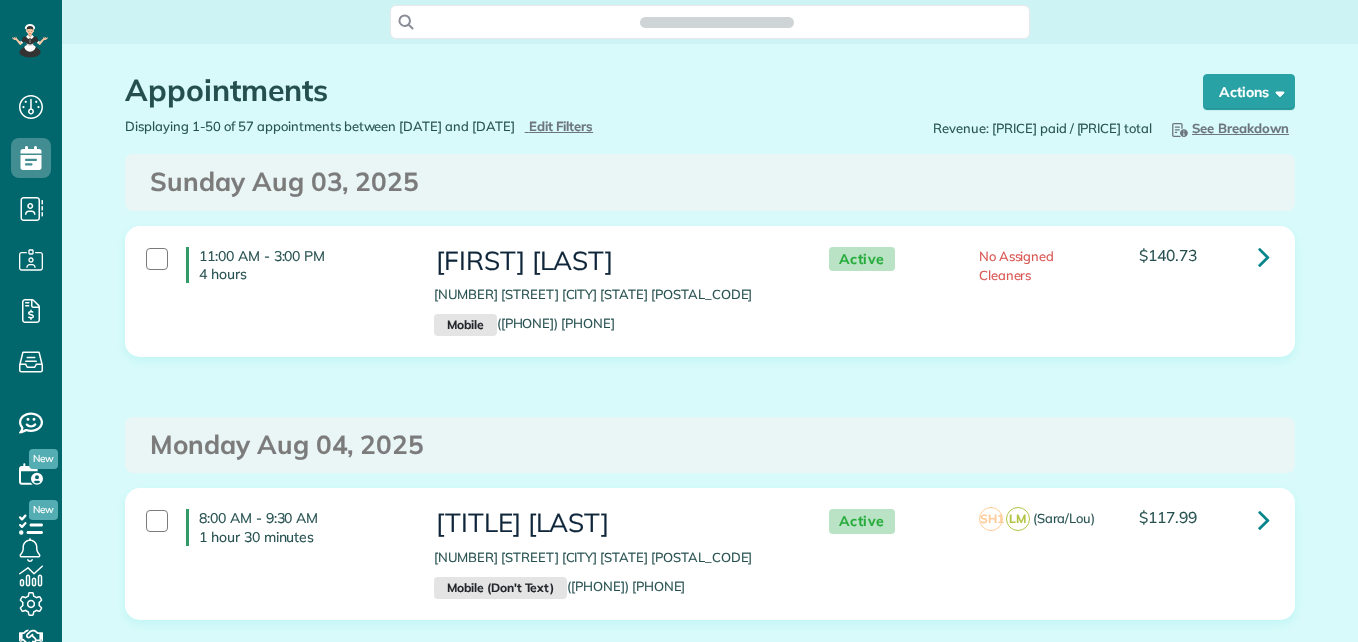 scroll, scrollTop: 0, scrollLeft: 0, axis: both 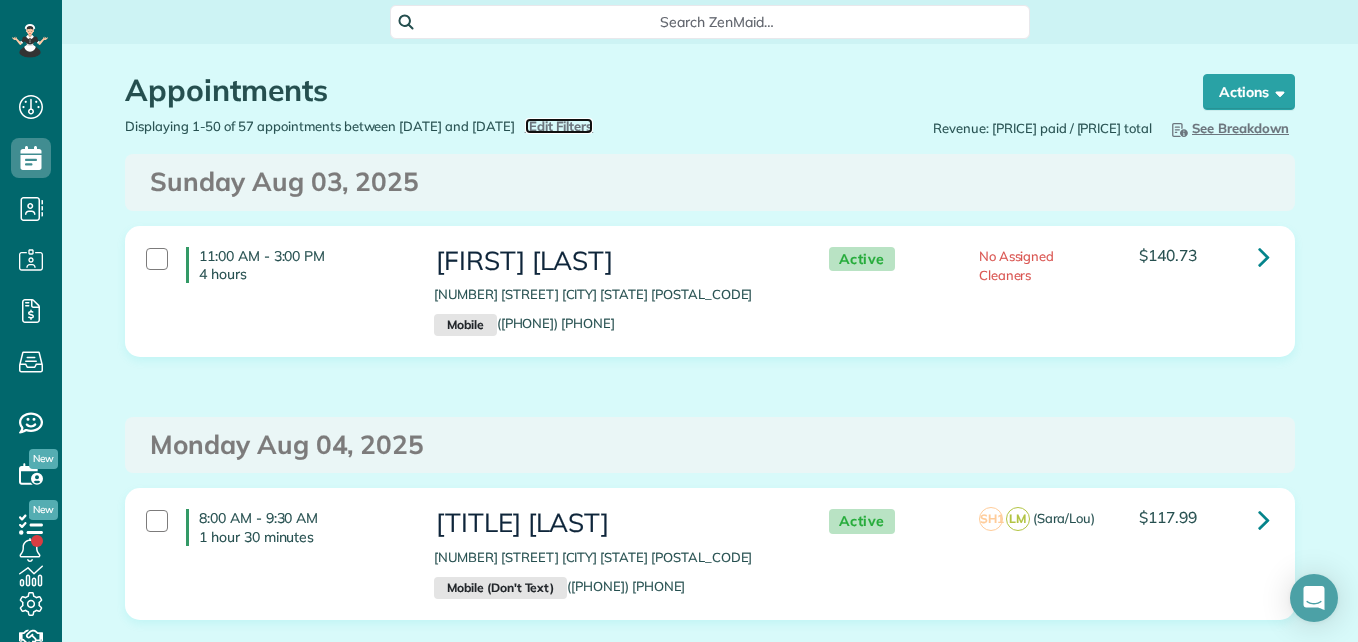 click on "Edit Filters" at bounding box center [561, 126] 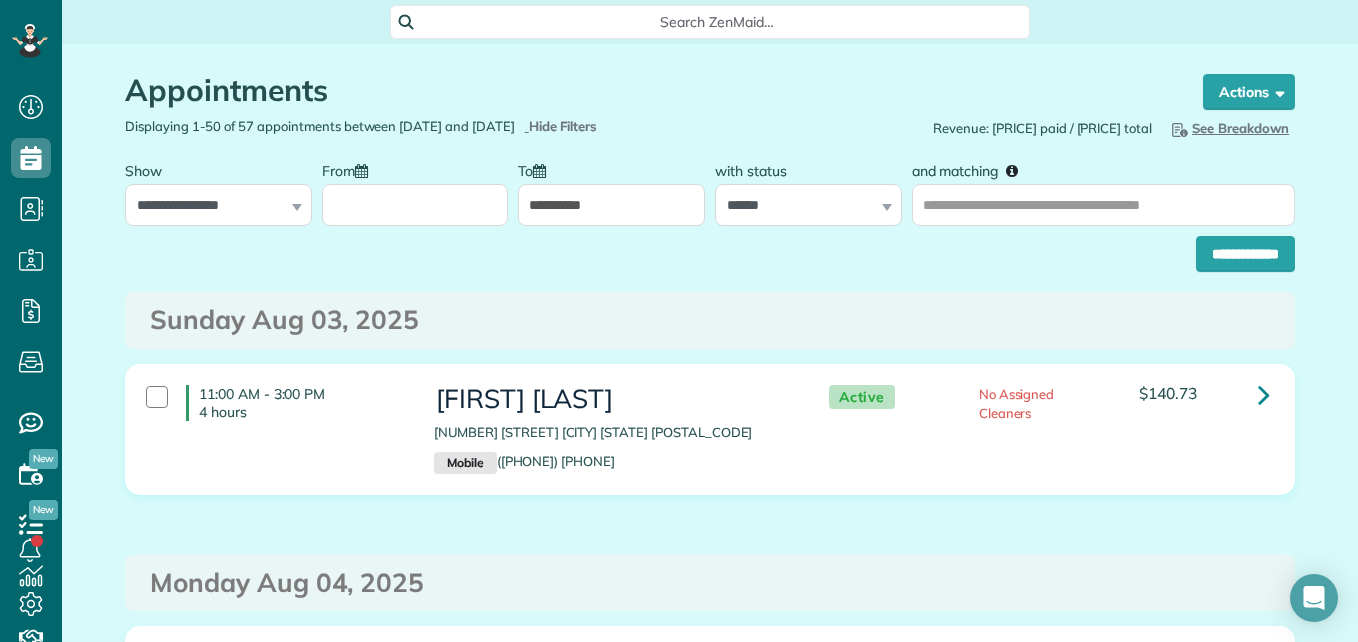 click on "From" at bounding box center (415, 205) 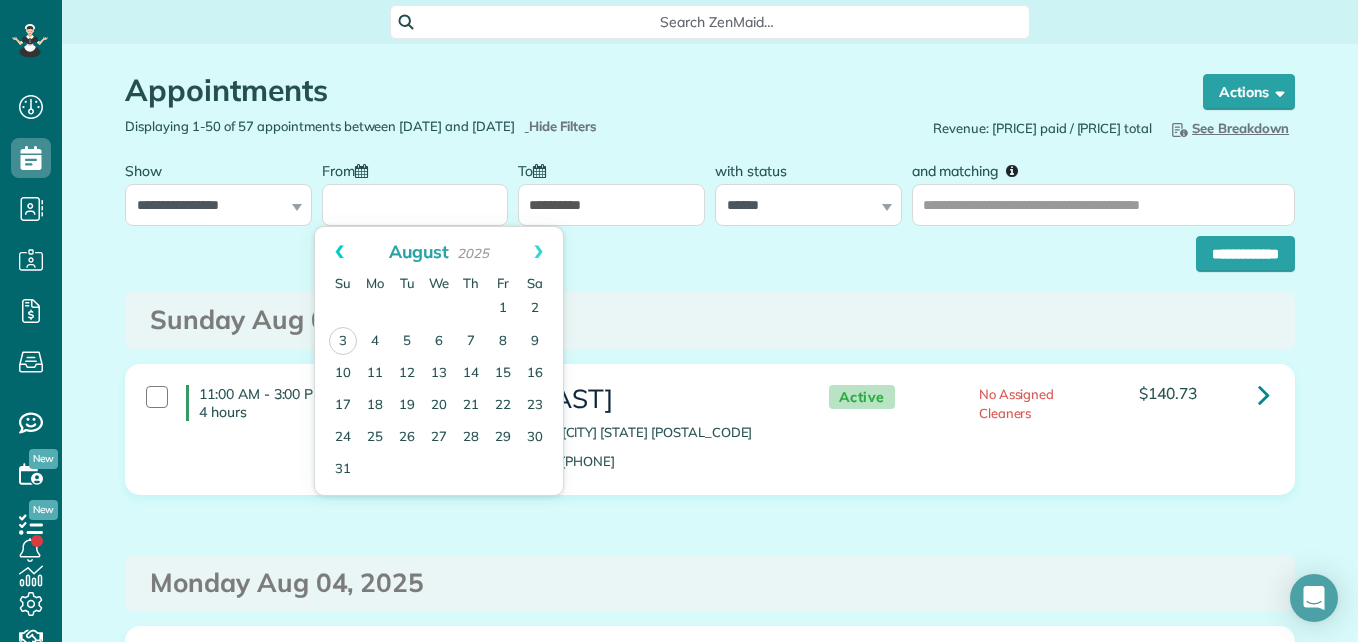 click on "Prev" at bounding box center (339, 252) 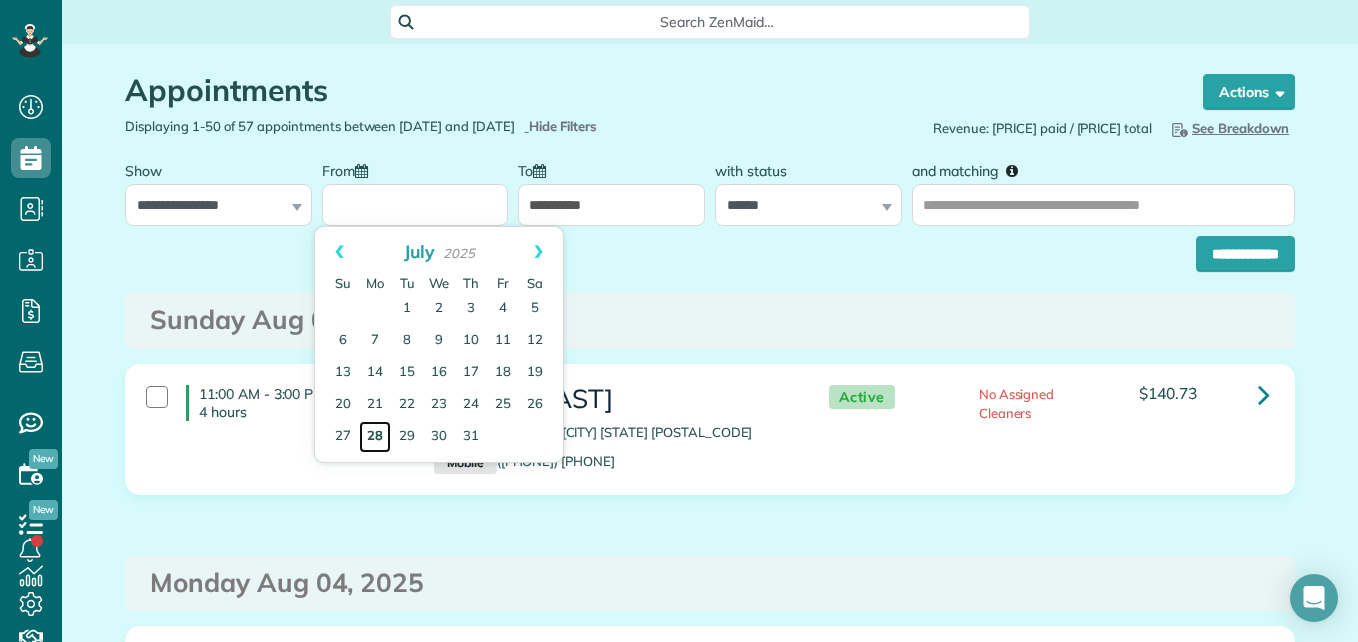 click on "28" at bounding box center [375, 437] 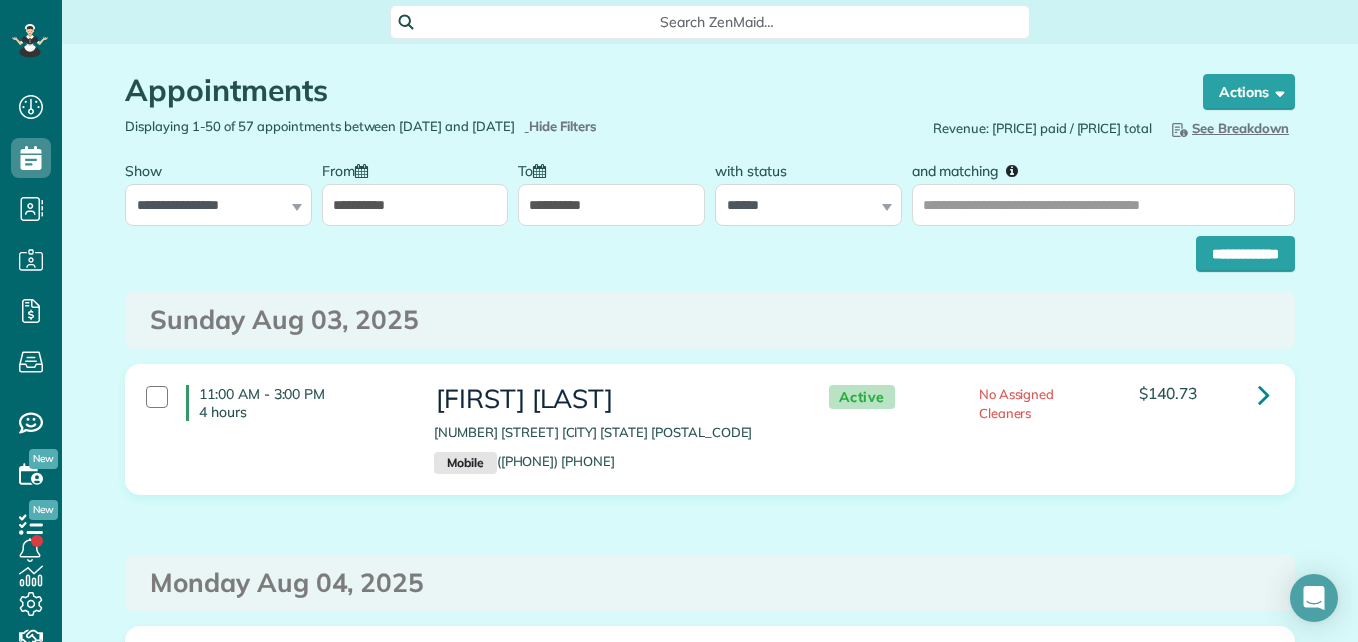 click on "**********" at bounding box center [710, 249] 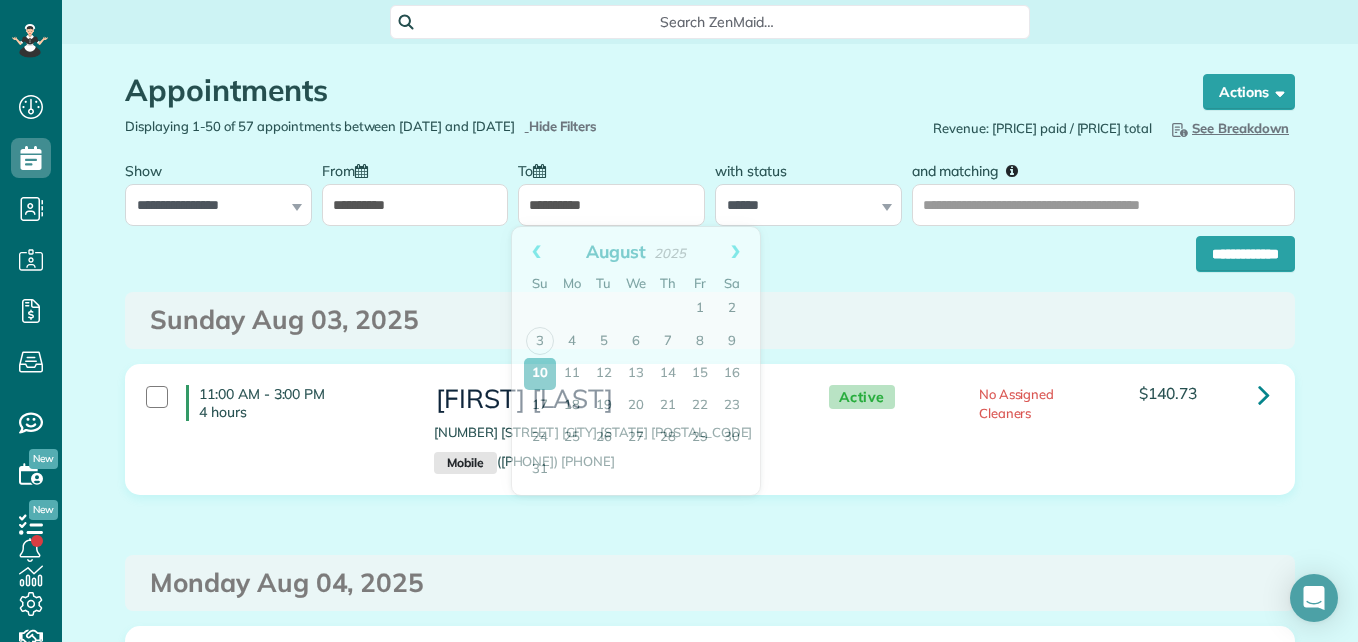 click on "**********" at bounding box center (611, 205) 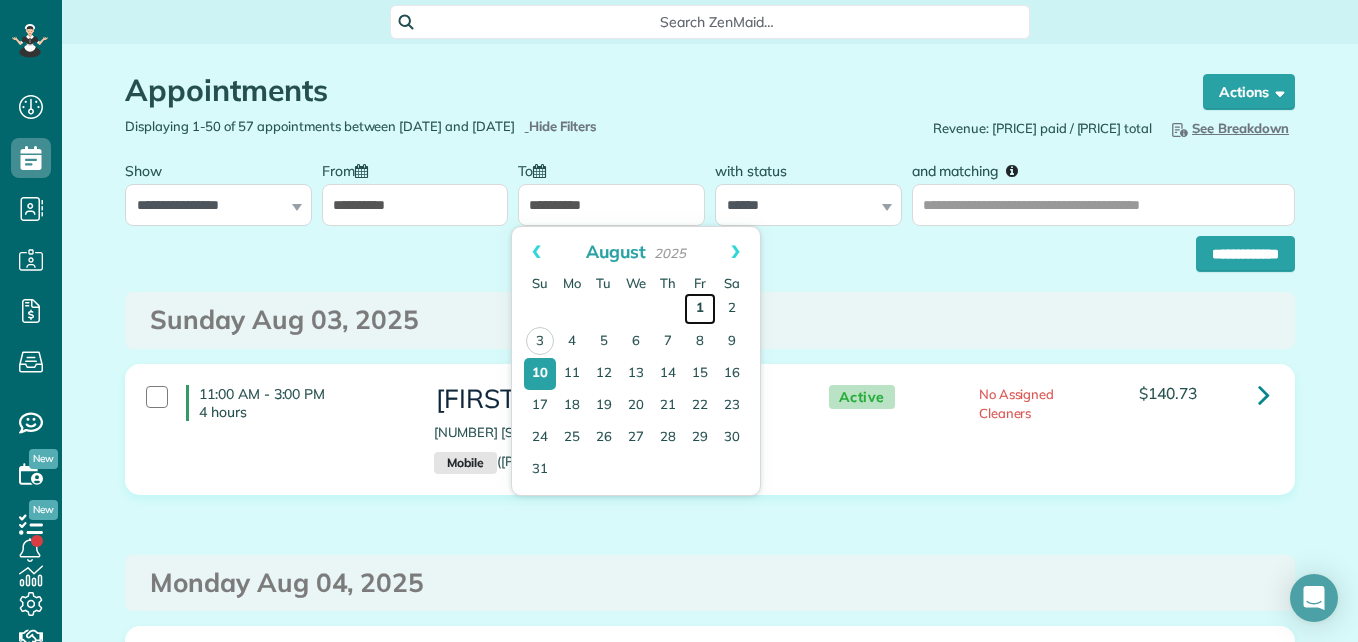 click on "1" at bounding box center [700, 309] 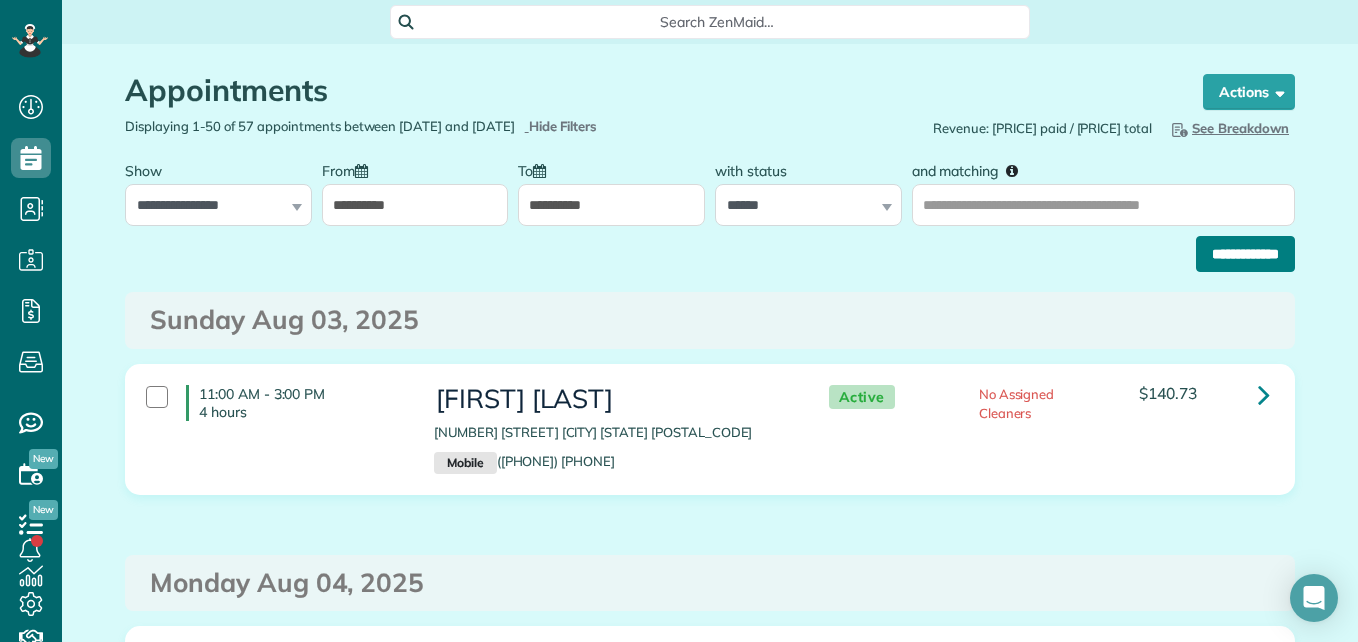 click on "**********" at bounding box center (1245, 254) 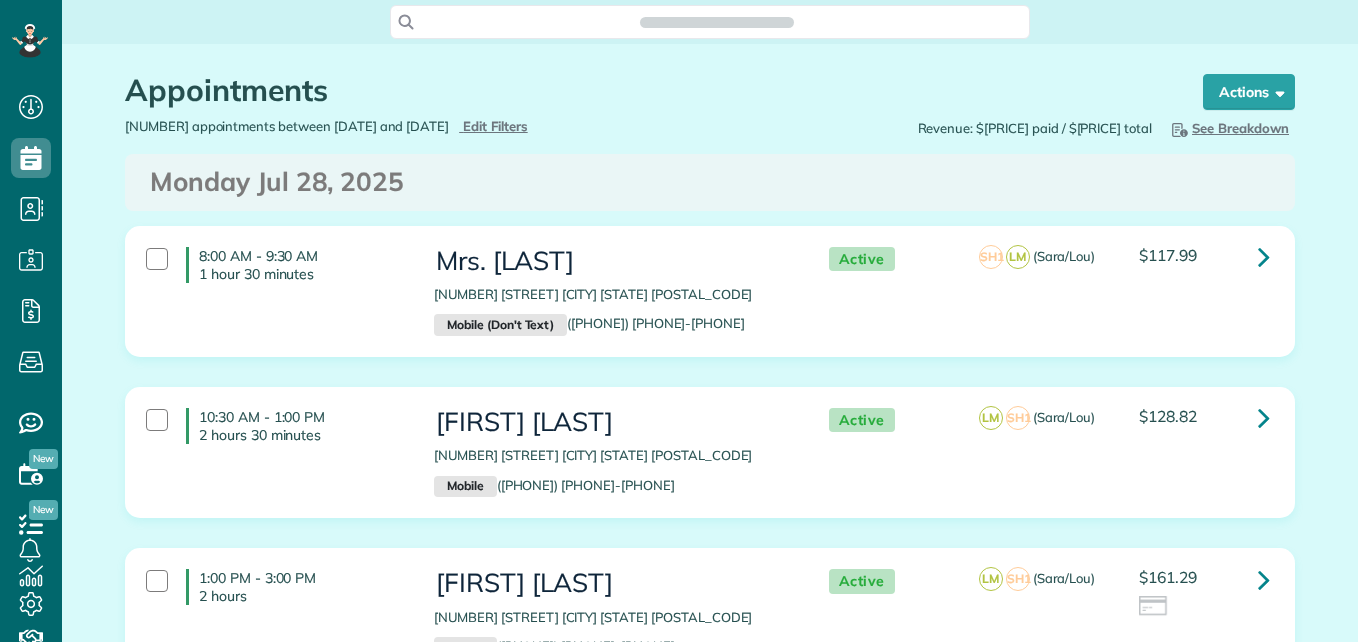 scroll, scrollTop: 0, scrollLeft: 0, axis: both 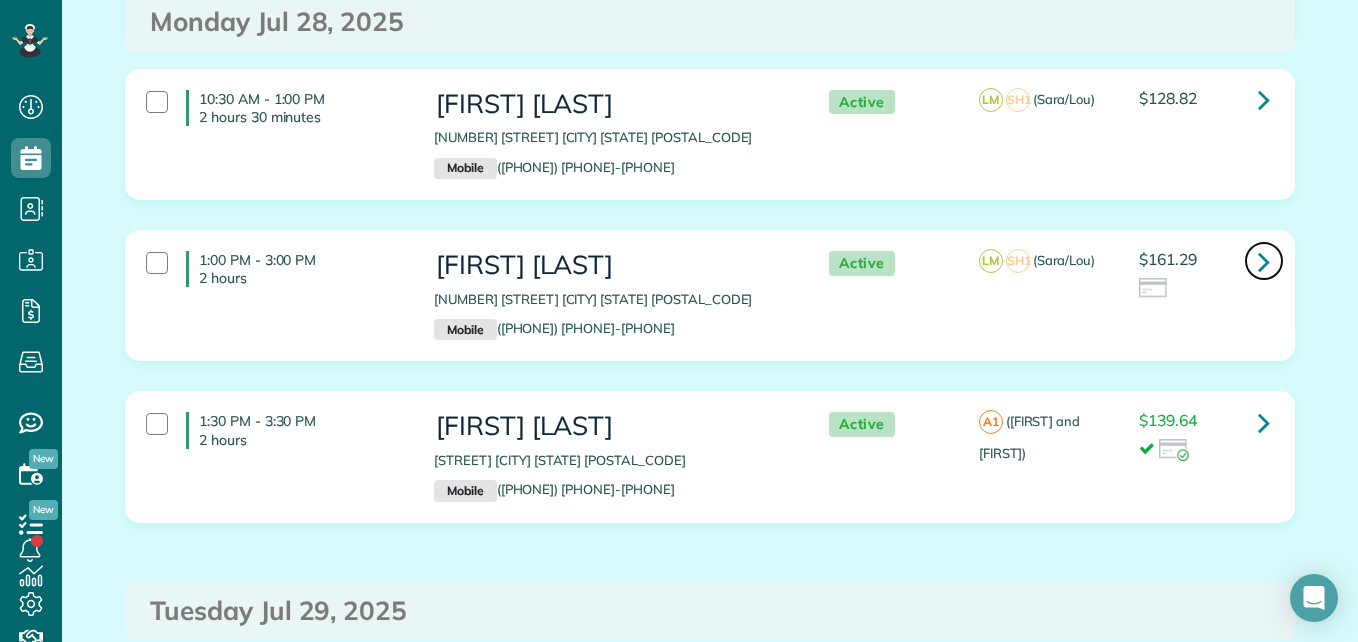 click at bounding box center [1264, 261] 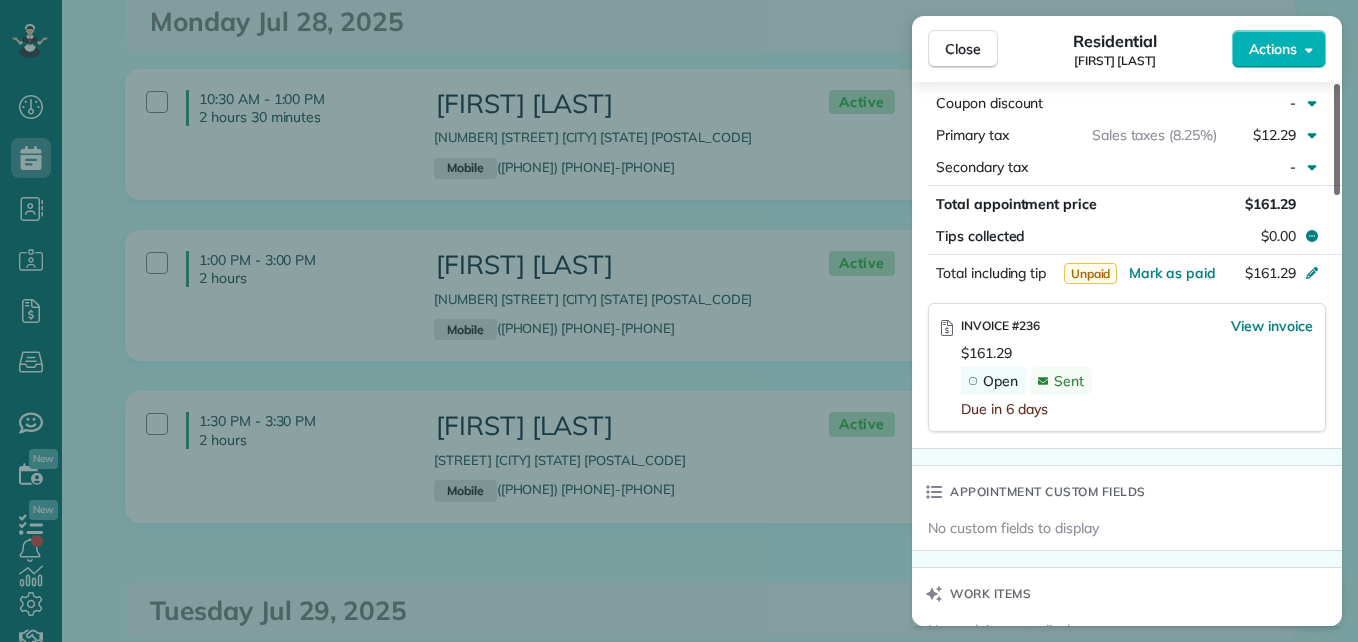 scroll, scrollTop: 1147, scrollLeft: 0, axis: vertical 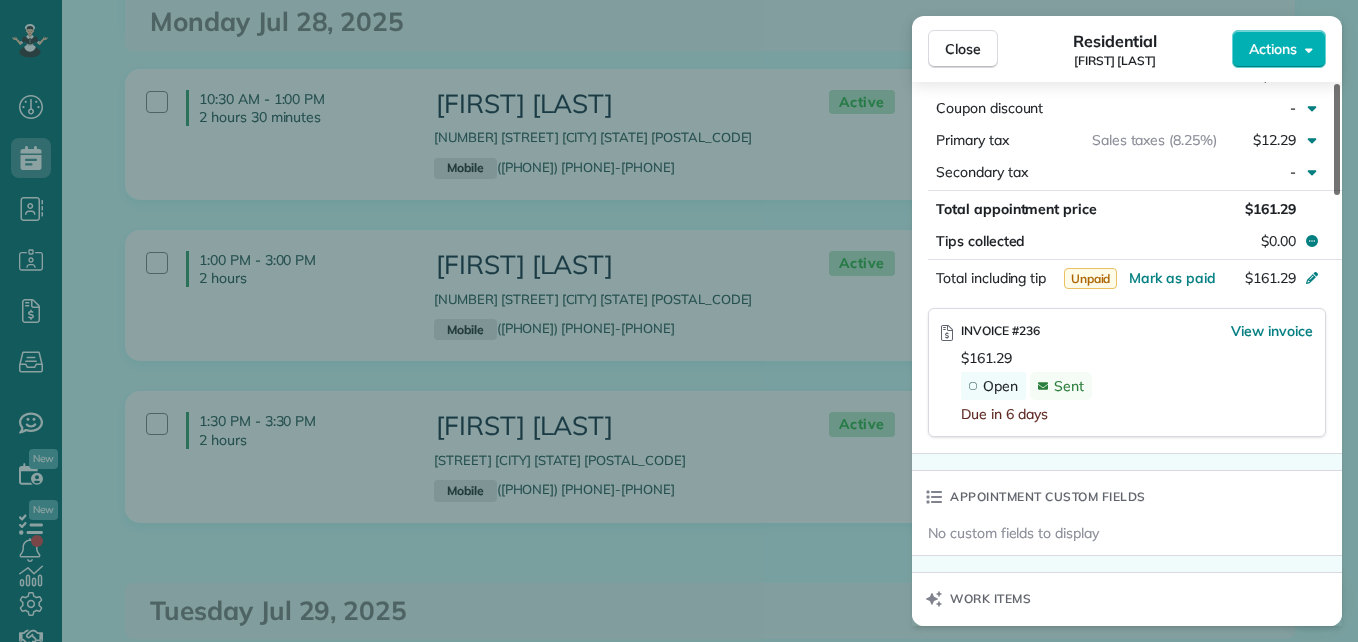 drag, startPoint x: 1331, startPoint y: 200, endPoint x: 1331, endPoint y: 390, distance: 190 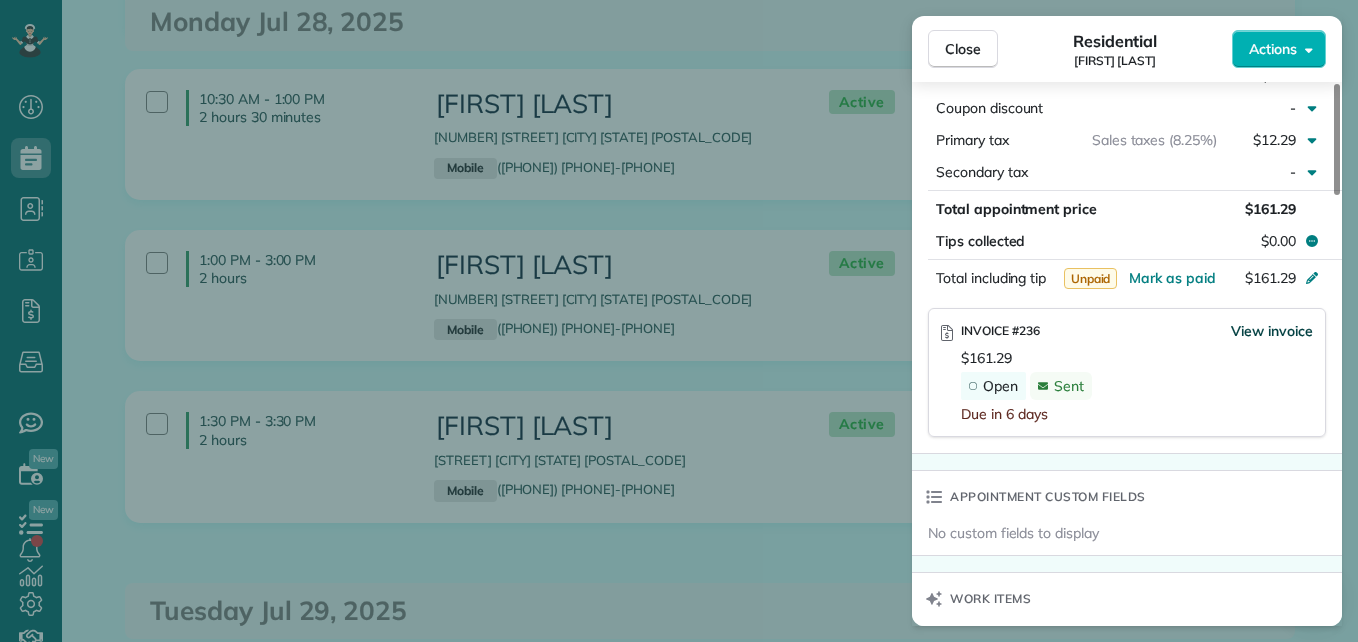 click on "View invoice" at bounding box center [1272, 331] 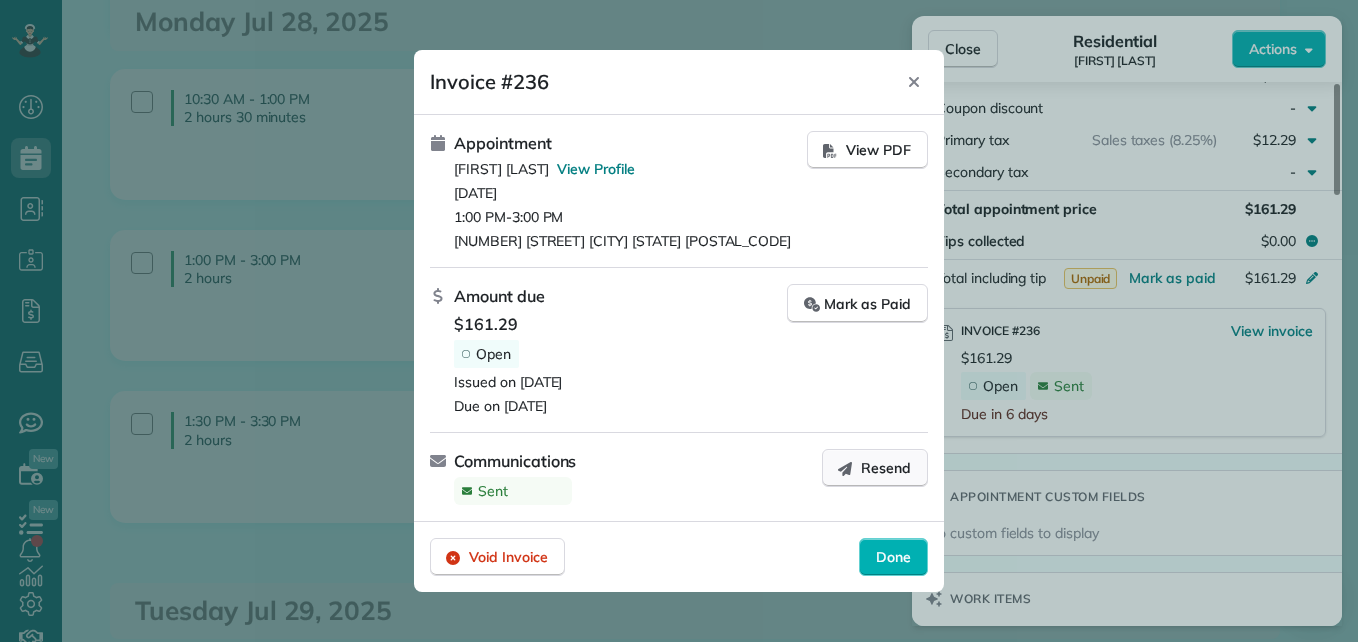 click on "Resend" at bounding box center (886, 468) 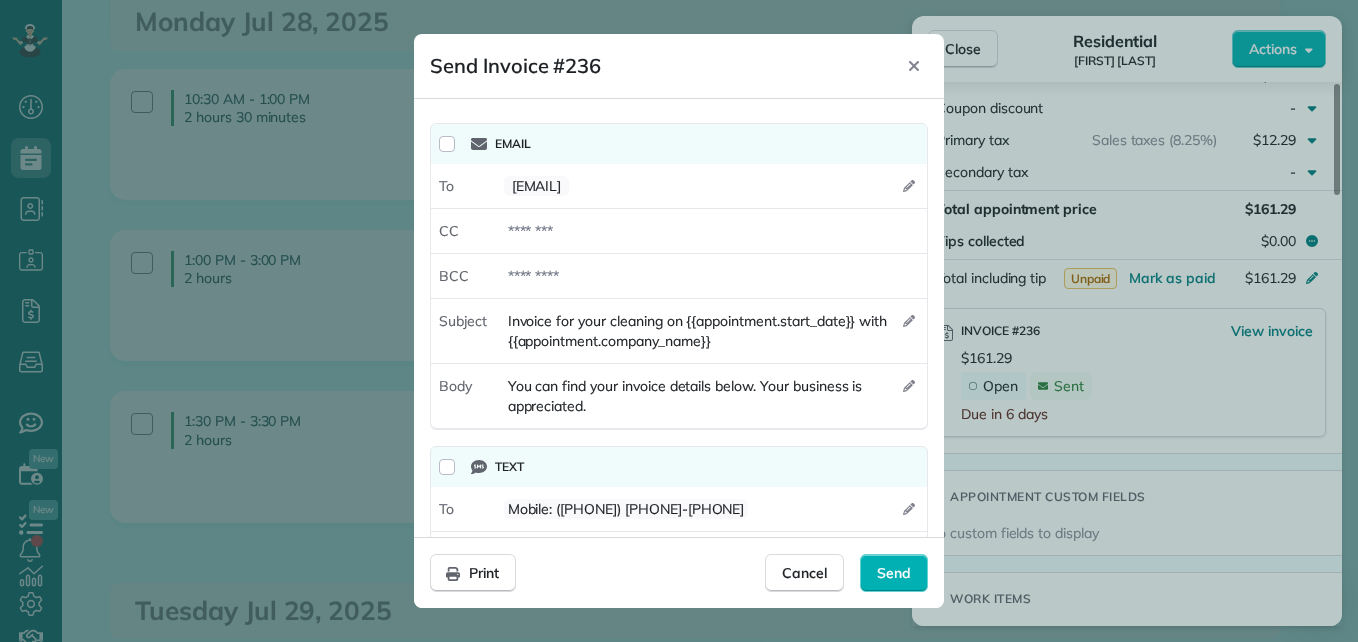 click at bounding box center [679, 321] 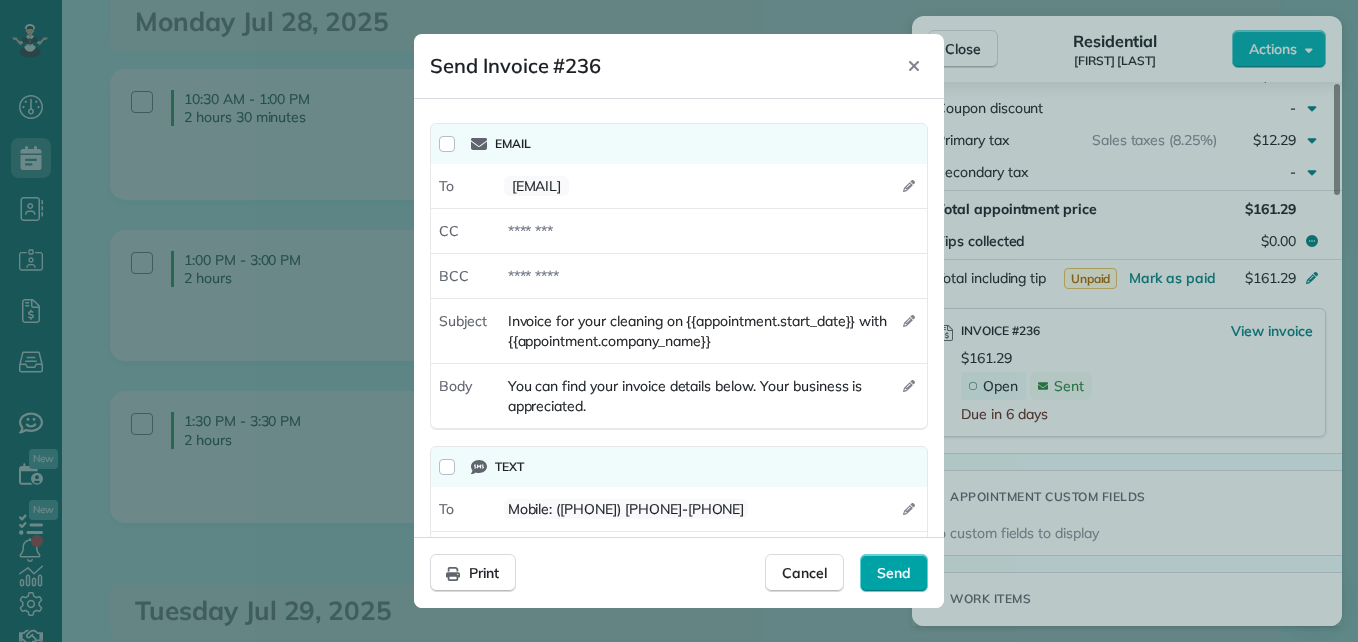 click on "Send" at bounding box center (894, 573) 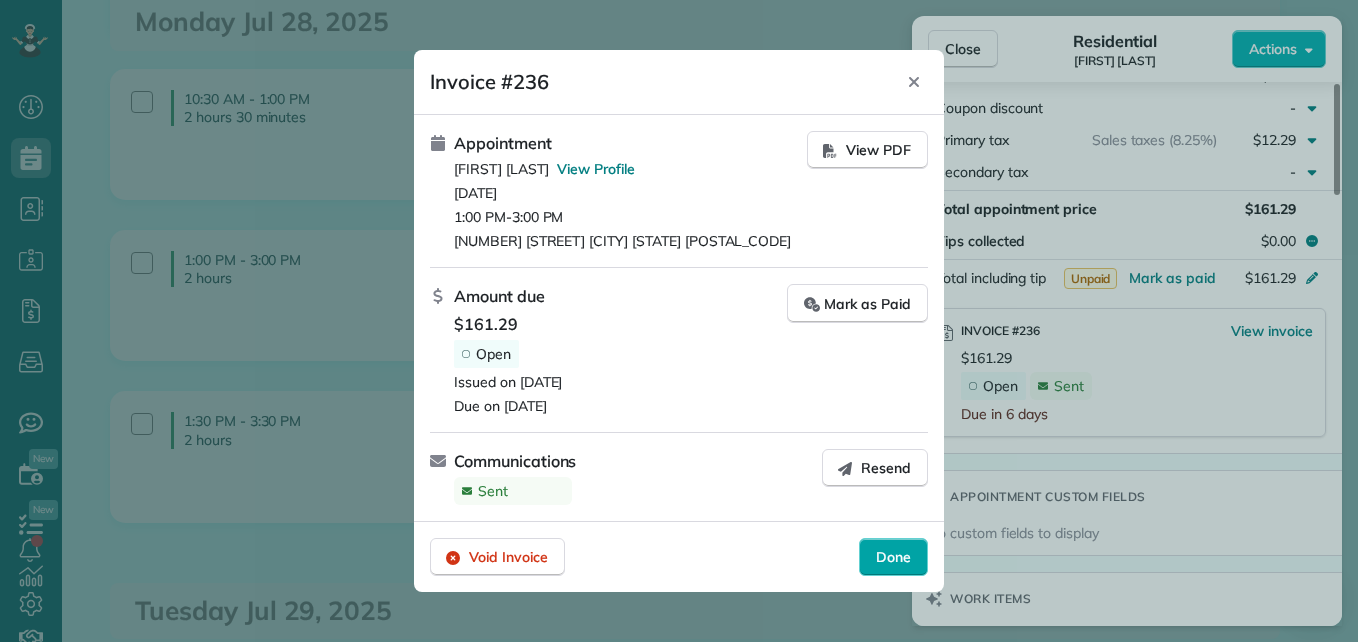 click on "Done" at bounding box center (893, 557) 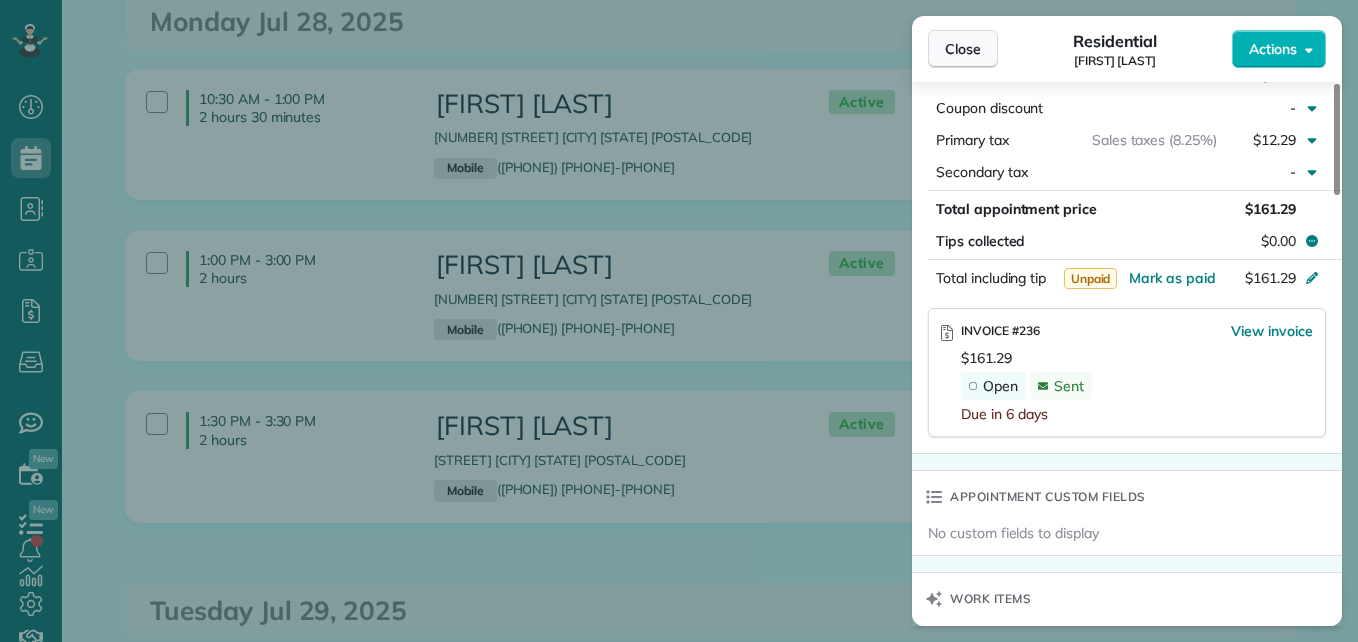 click on "Close" at bounding box center (963, 49) 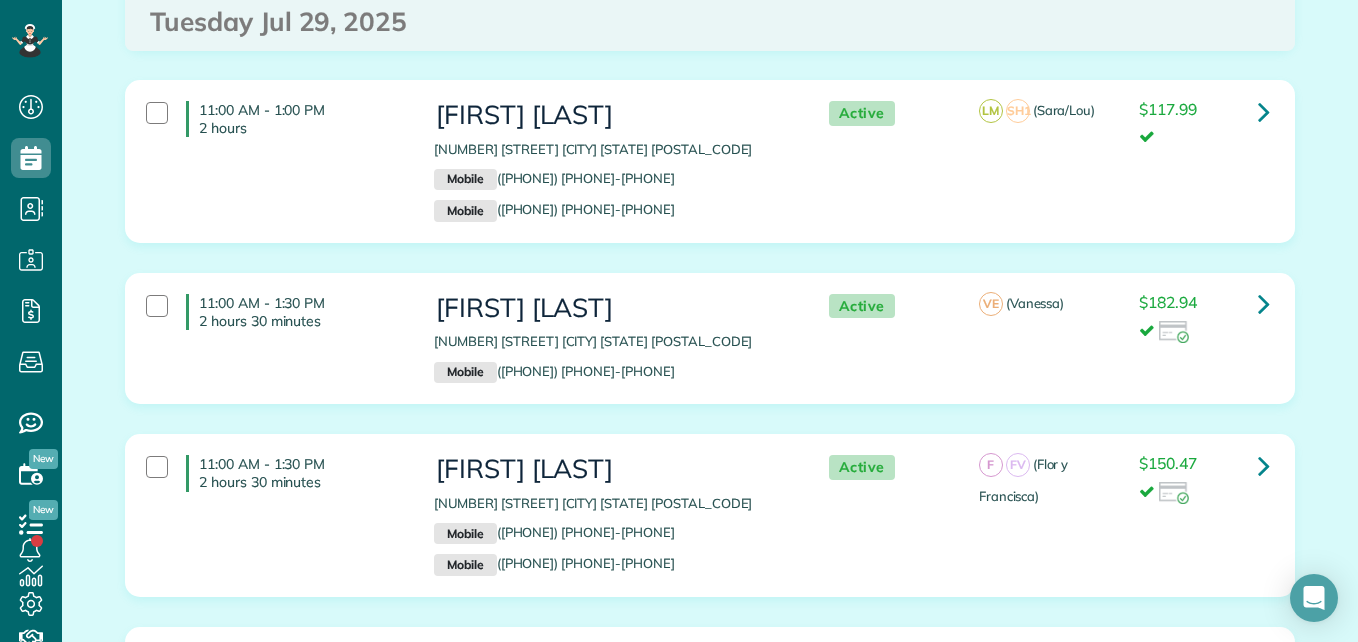 scroll, scrollTop: 1743, scrollLeft: 0, axis: vertical 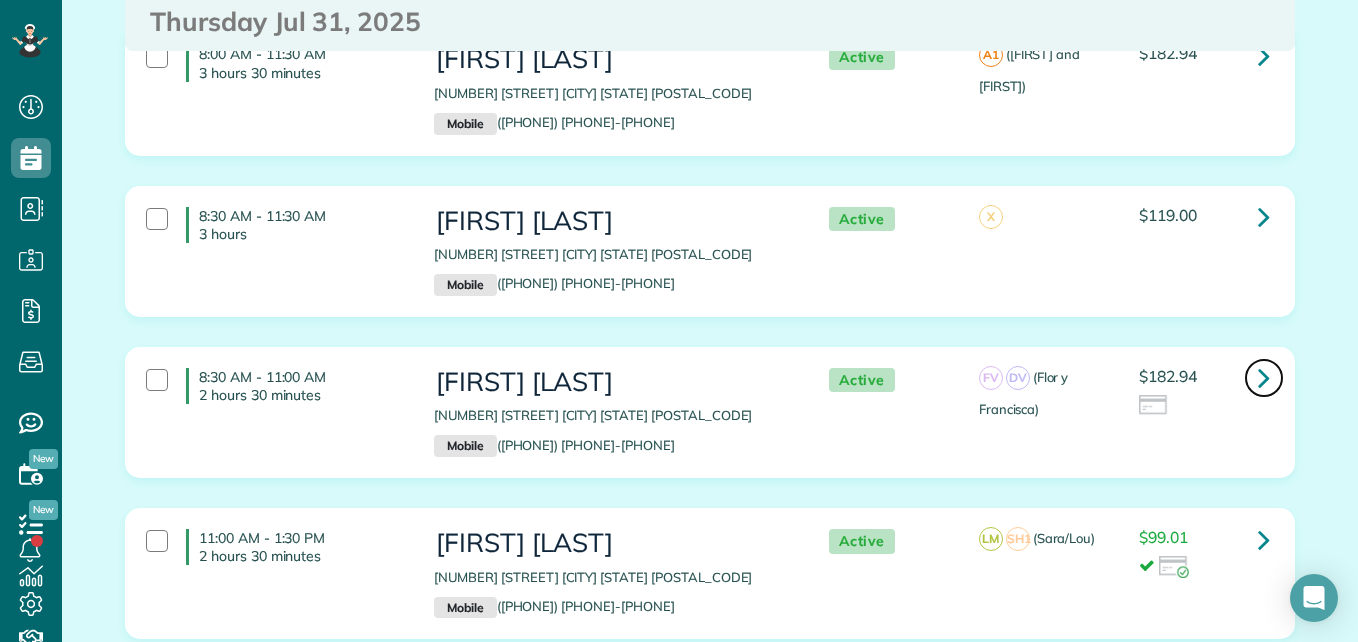 click at bounding box center (1264, 377) 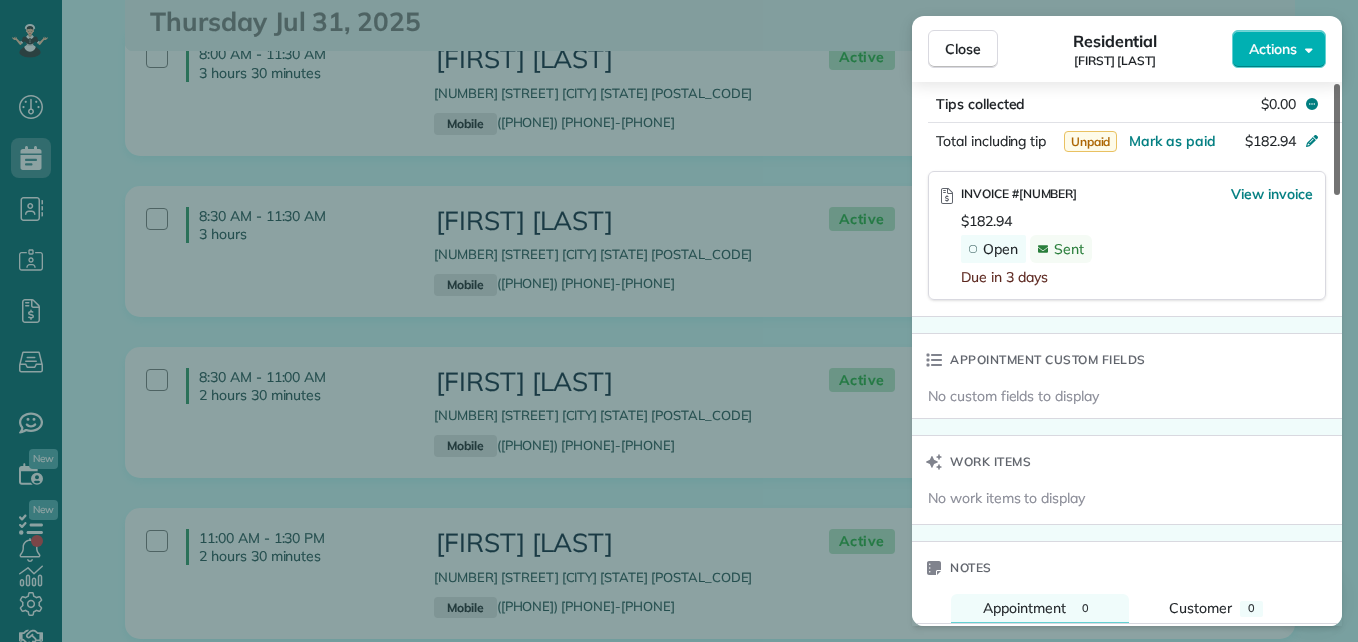 scroll, scrollTop: 1279, scrollLeft: 0, axis: vertical 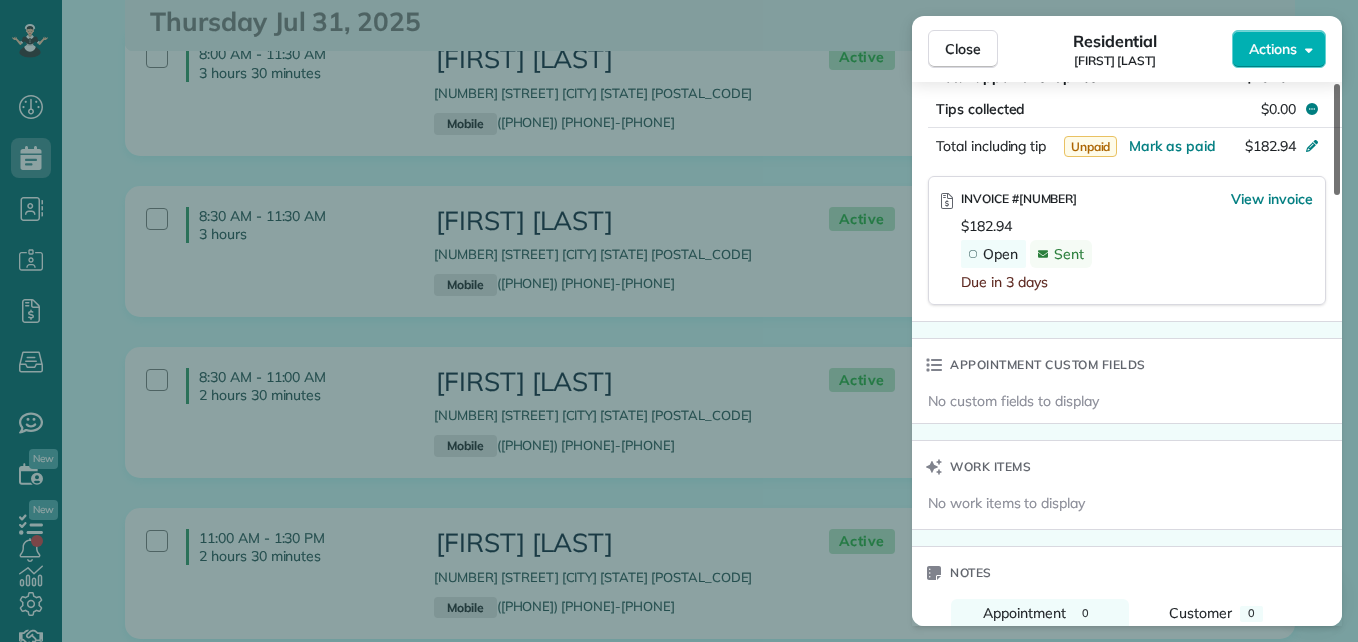 drag, startPoint x: 1333, startPoint y: 153, endPoint x: 1360, endPoint y: 415, distance: 263.38754 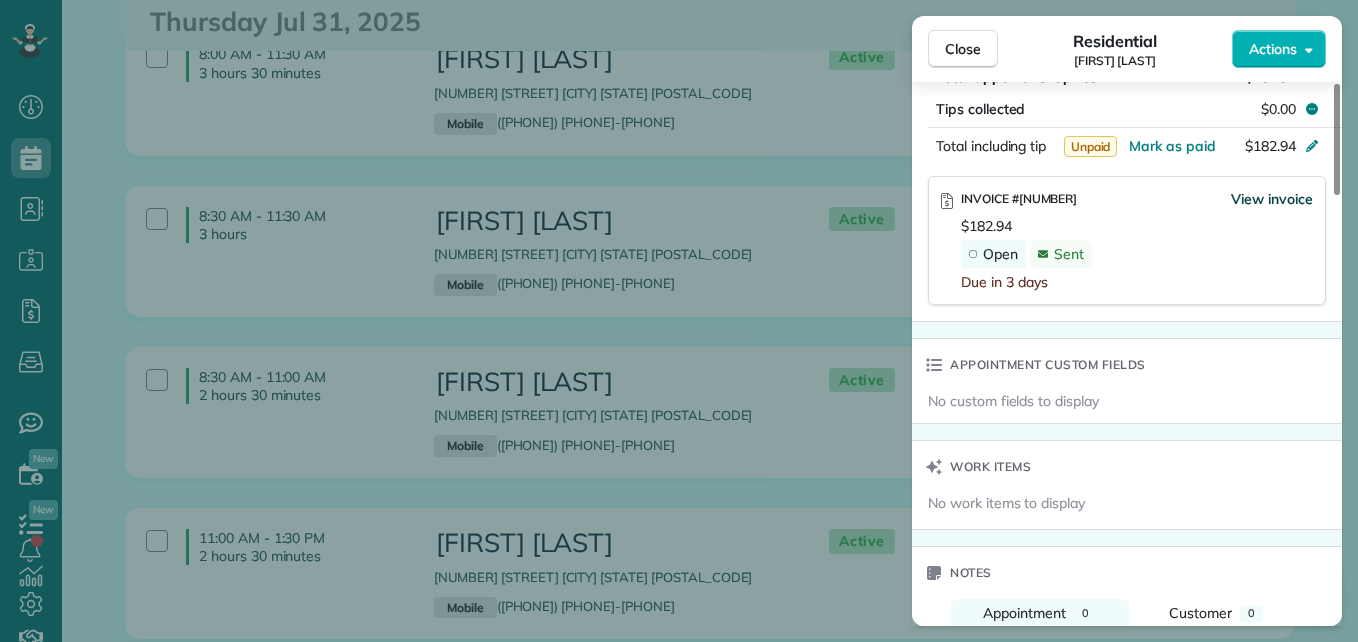 click on "View invoice" at bounding box center (1272, 199) 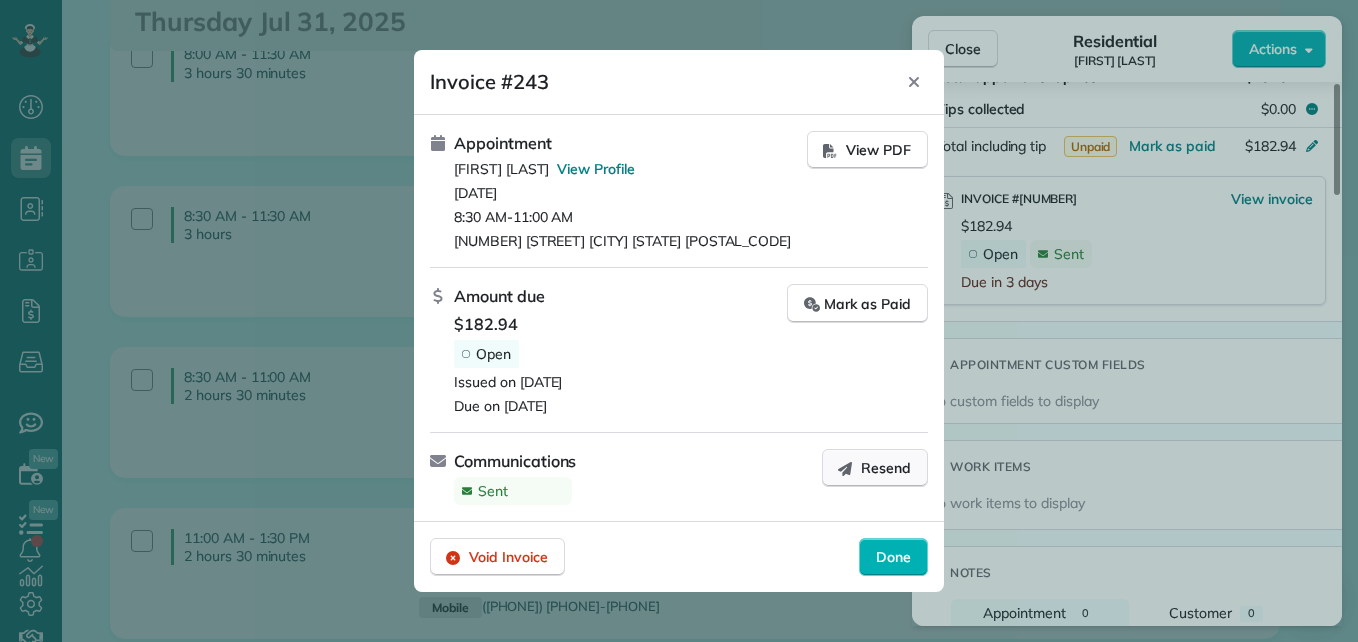 click on "Resend" at bounding box center (886, 468) 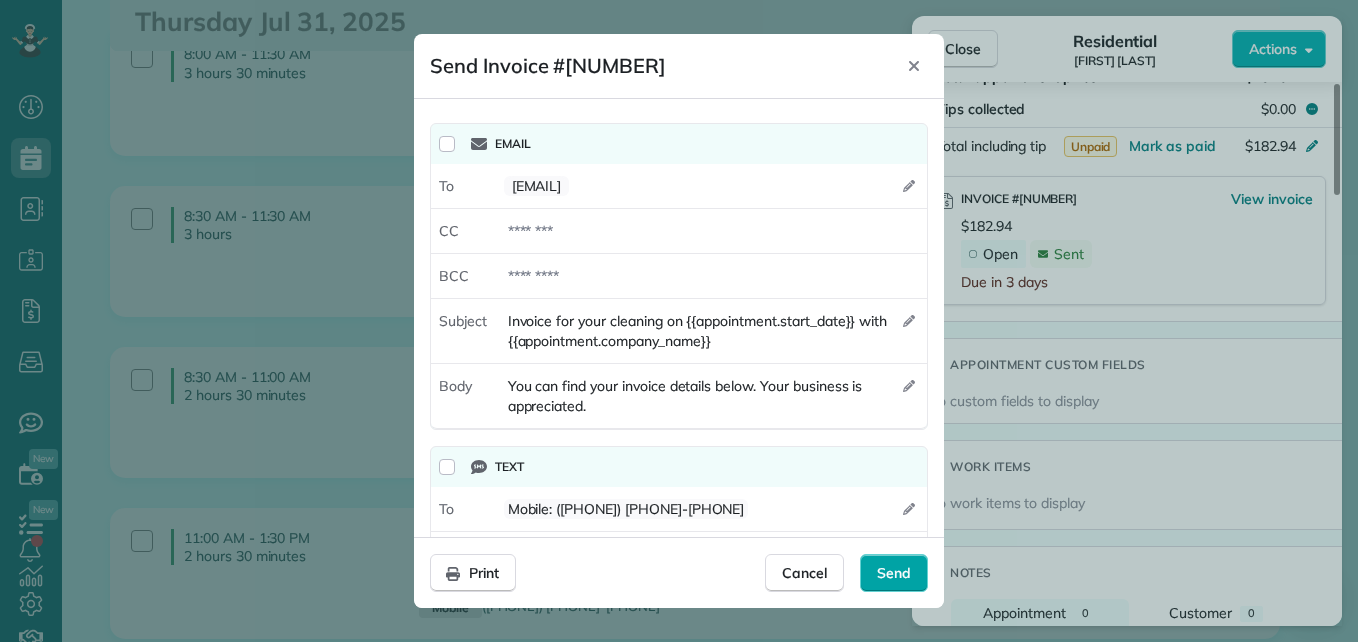 click on "Send" at bounding box center (894, 573) 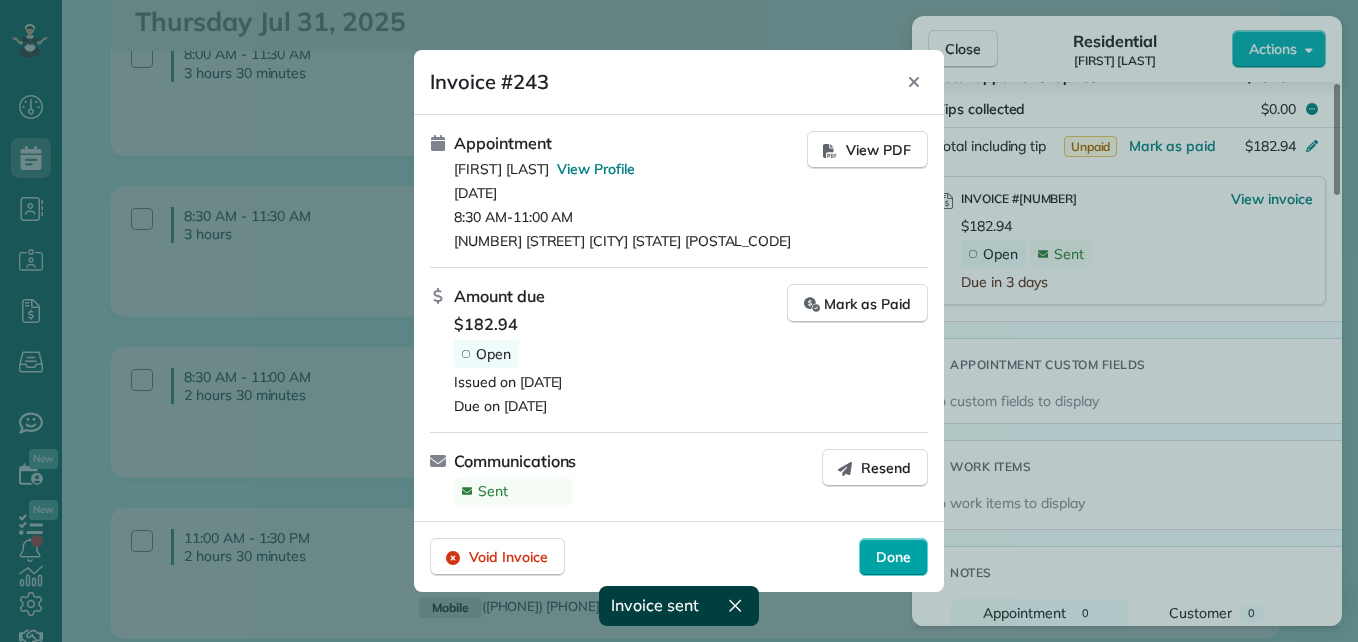 click on "Done" at bounding box center [893, 557] 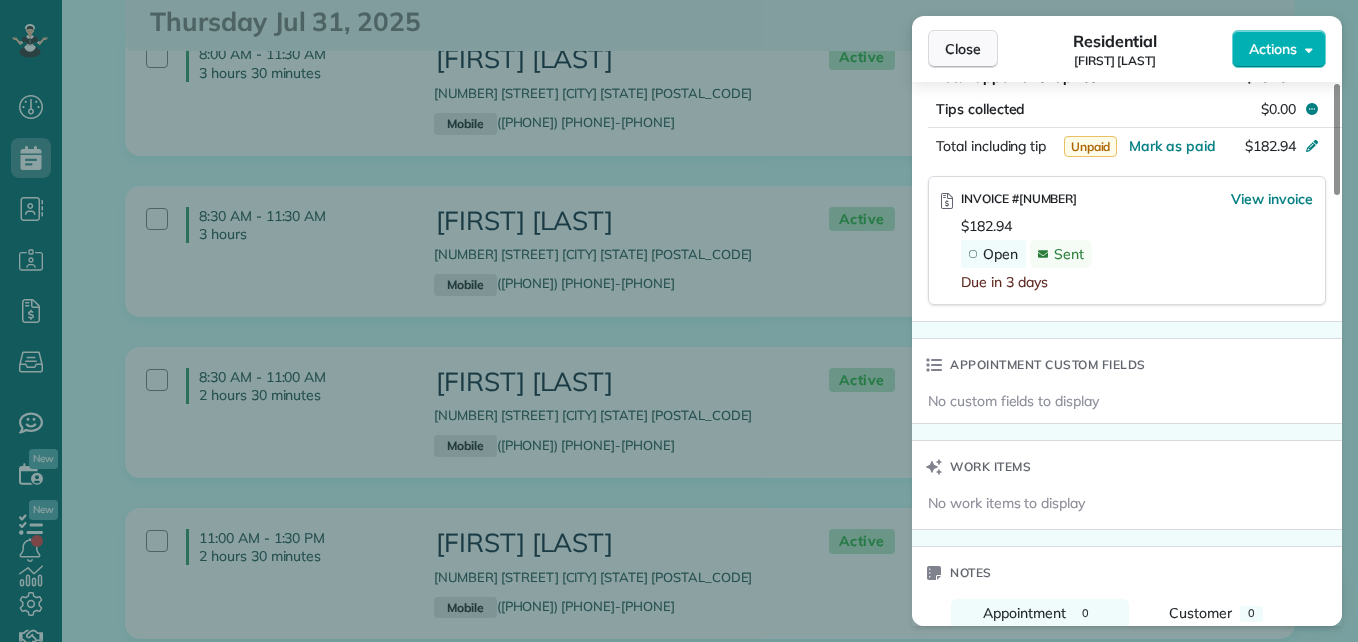 click on "Close" at bounding box center [963, 49] 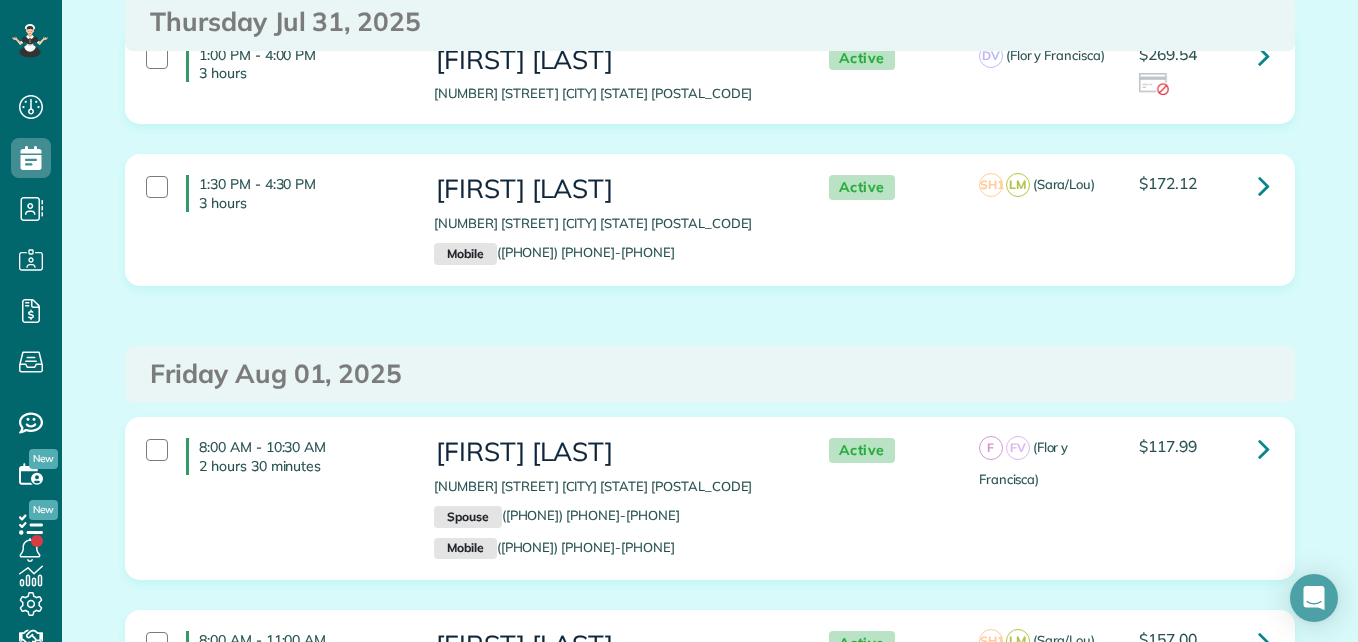 scroll, scrollTop: 5941, scrollLeft: 0, axis: vertical 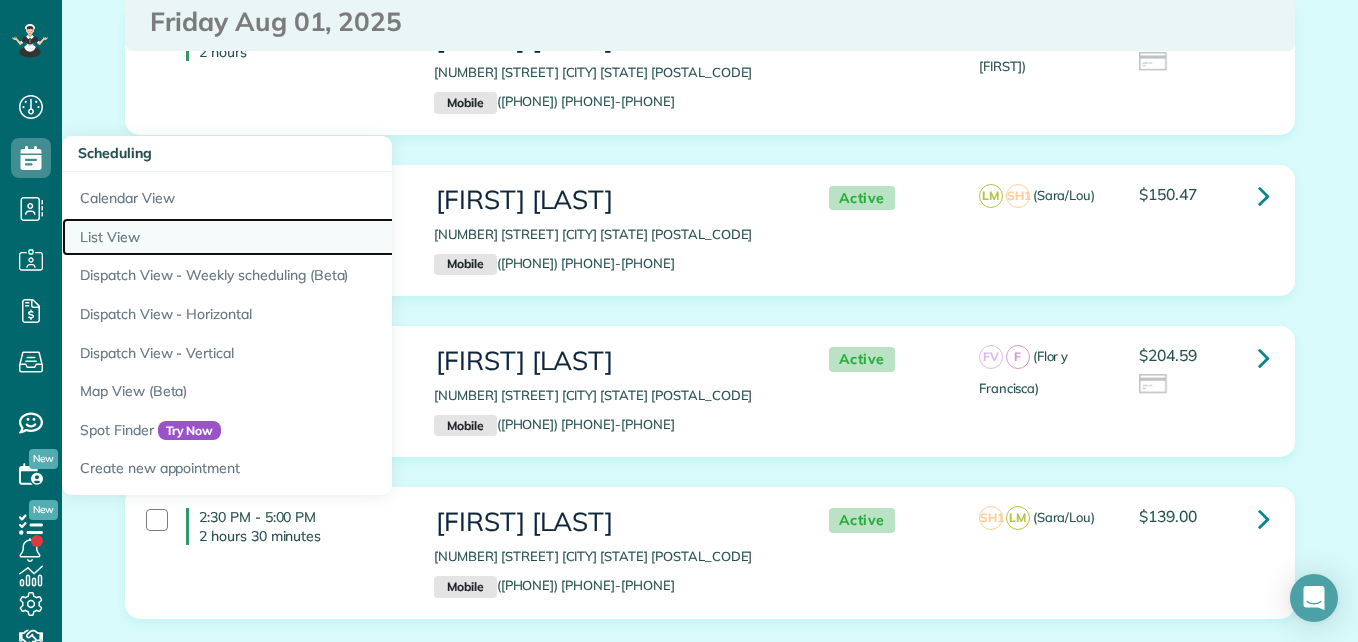 click on "List View" at bounding box center [312, 237] 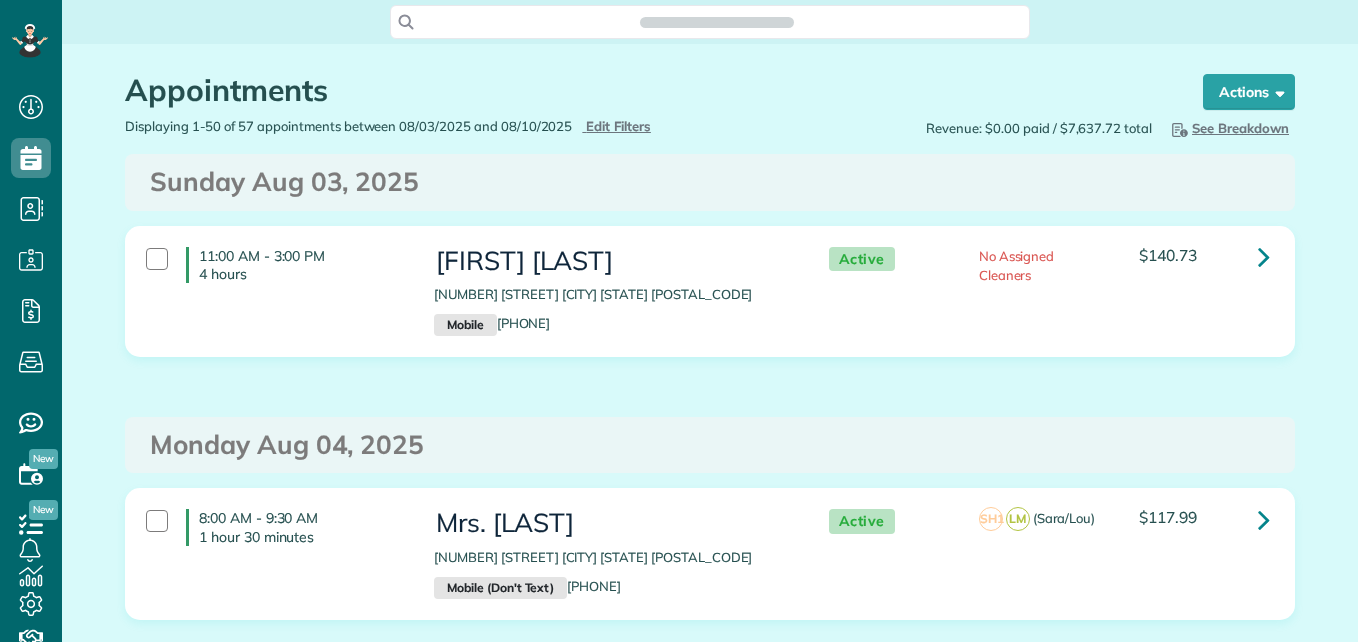 scroll, scrollTop: 0, scrollLeft: 0, axis: both 